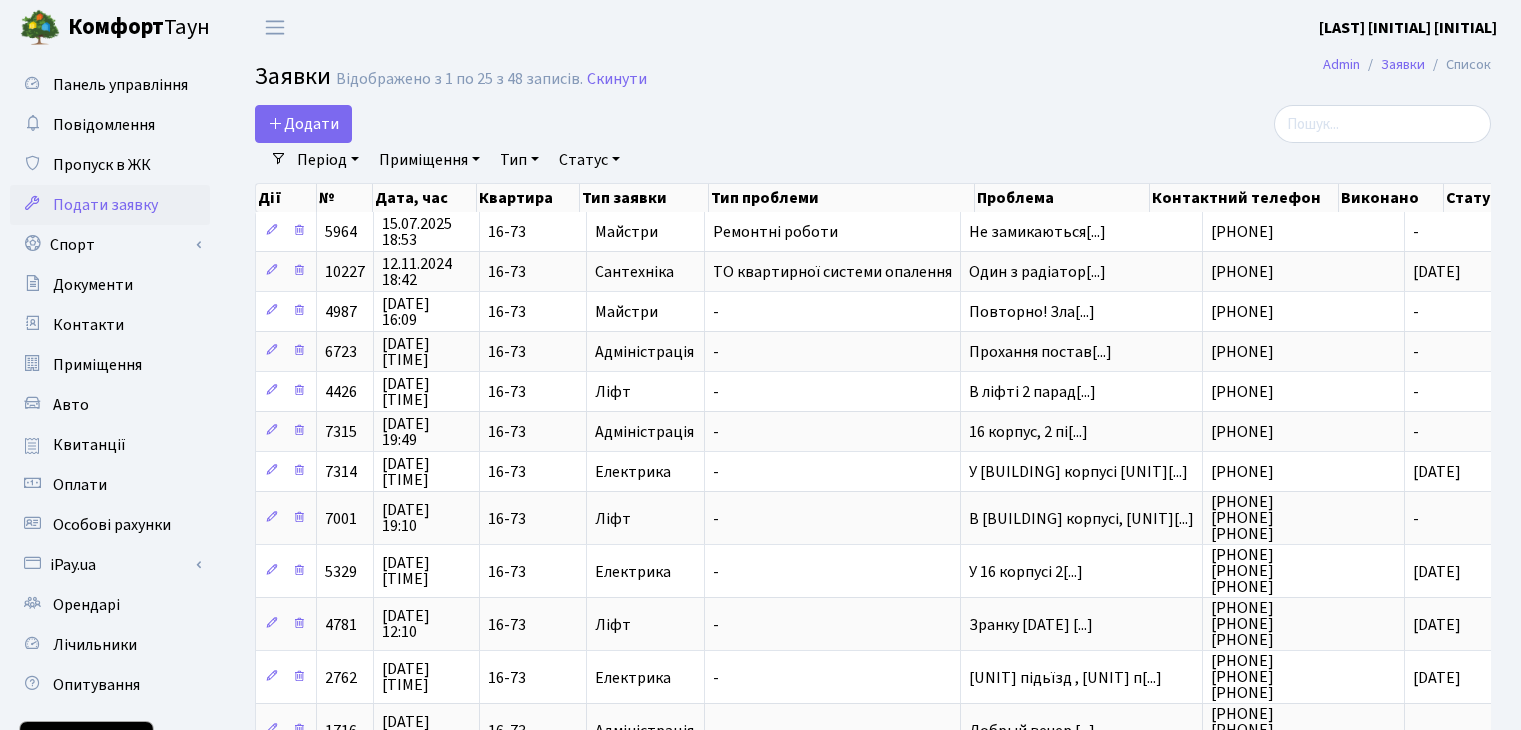 select on "25" 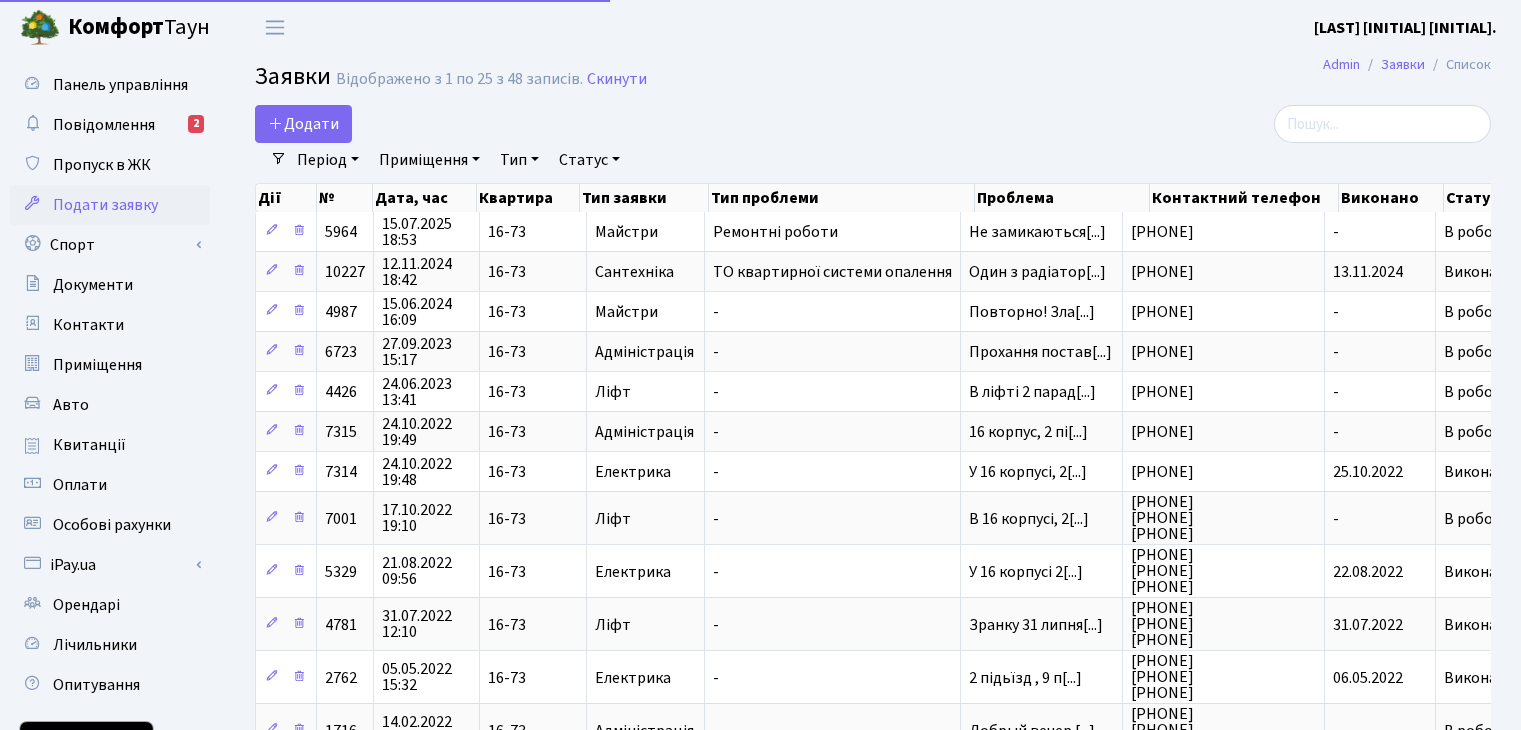 select on "25" 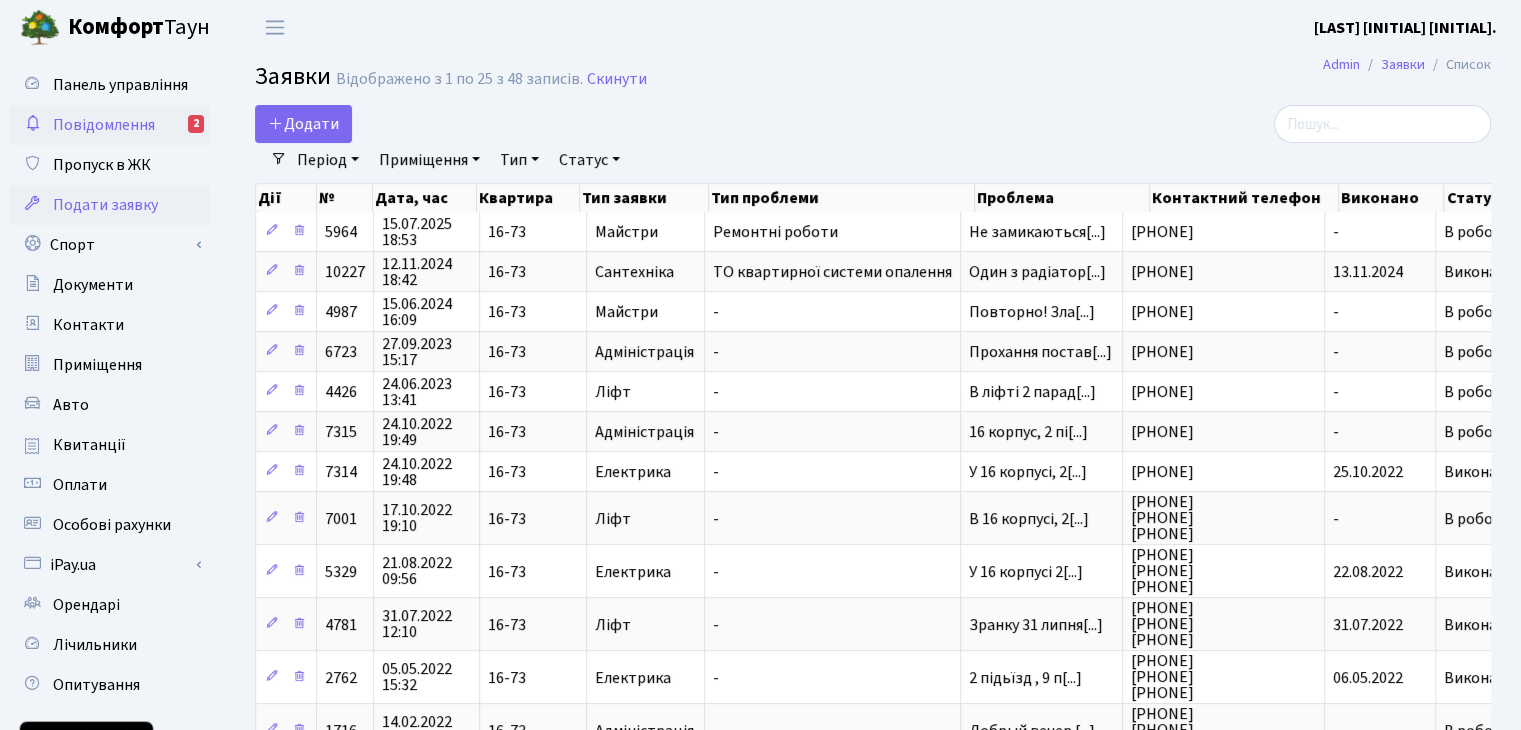 click on "Повідомлення" at bounding box center [104, 125] 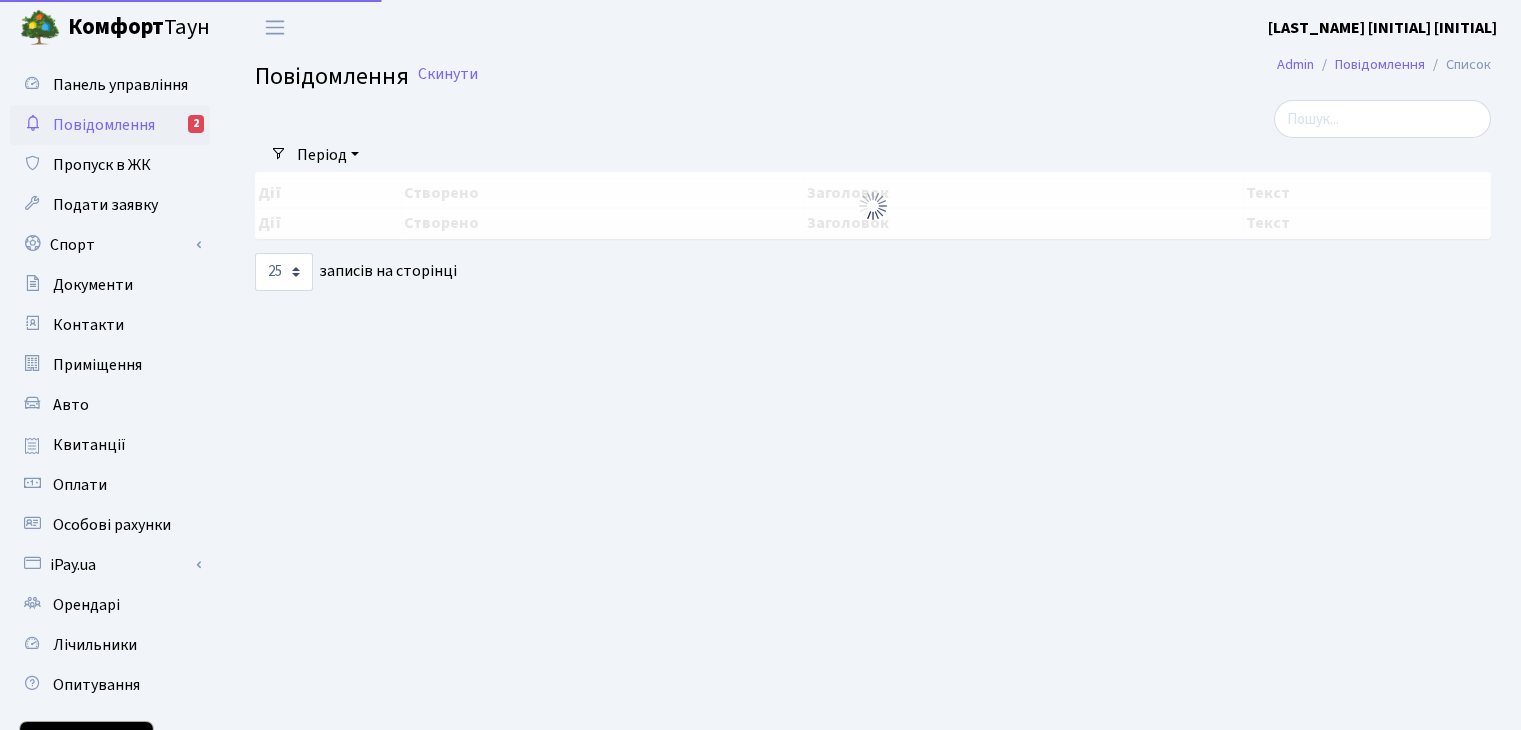 select on "25" 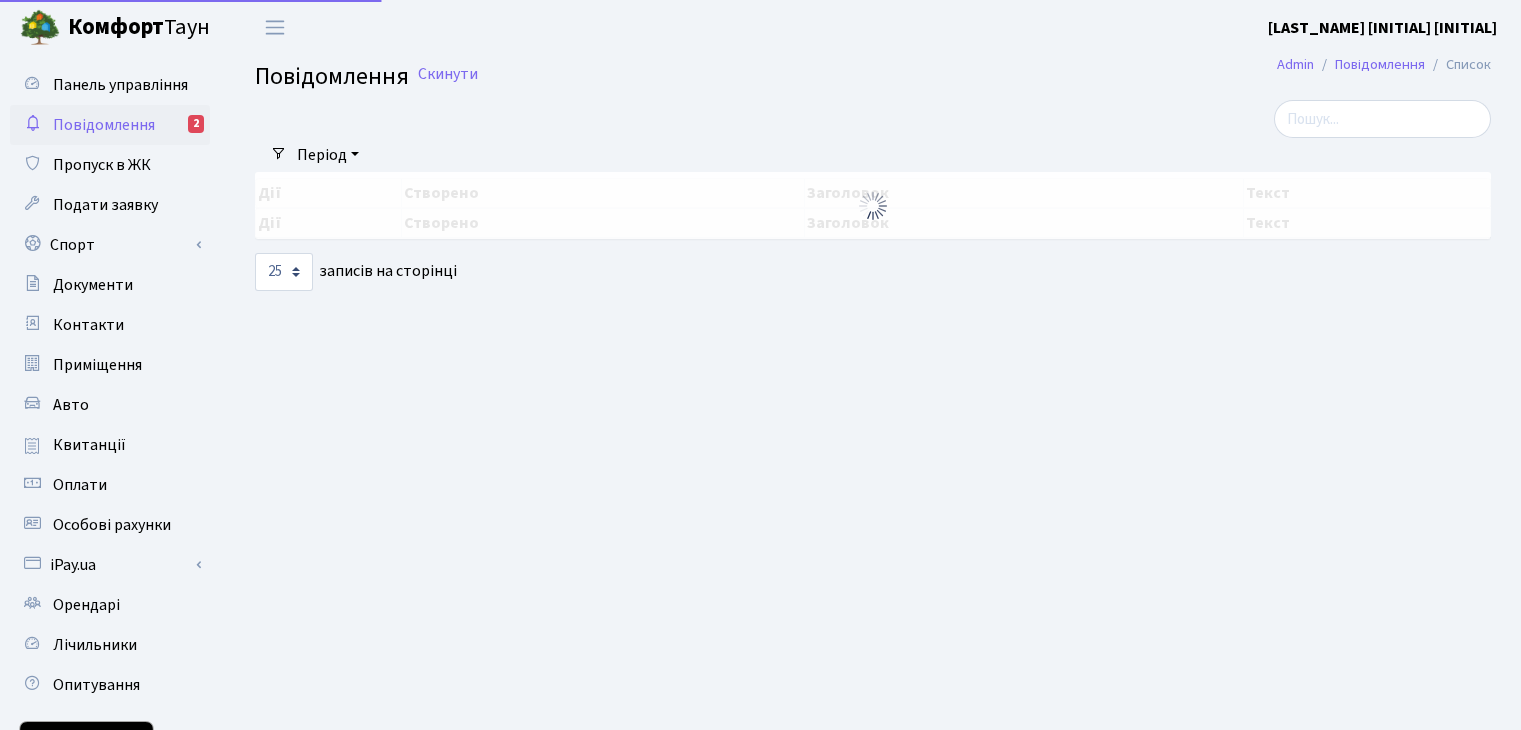 scroll, scrollTop: 0, scrollLeft: 0, axis: both 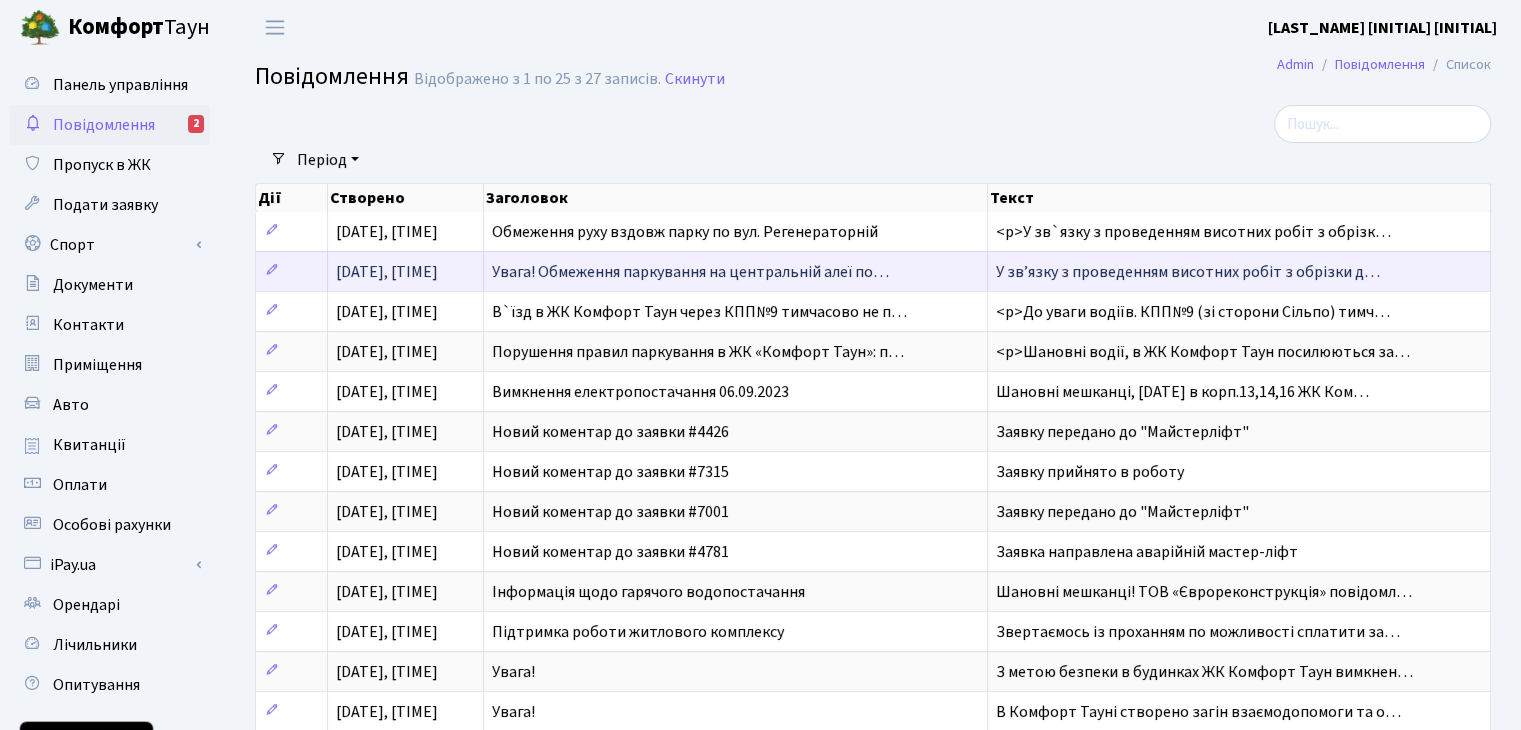 click on "У звʼязку з проведенням висотних робіт з обрізки д…" at bounding box center (1188, 272) 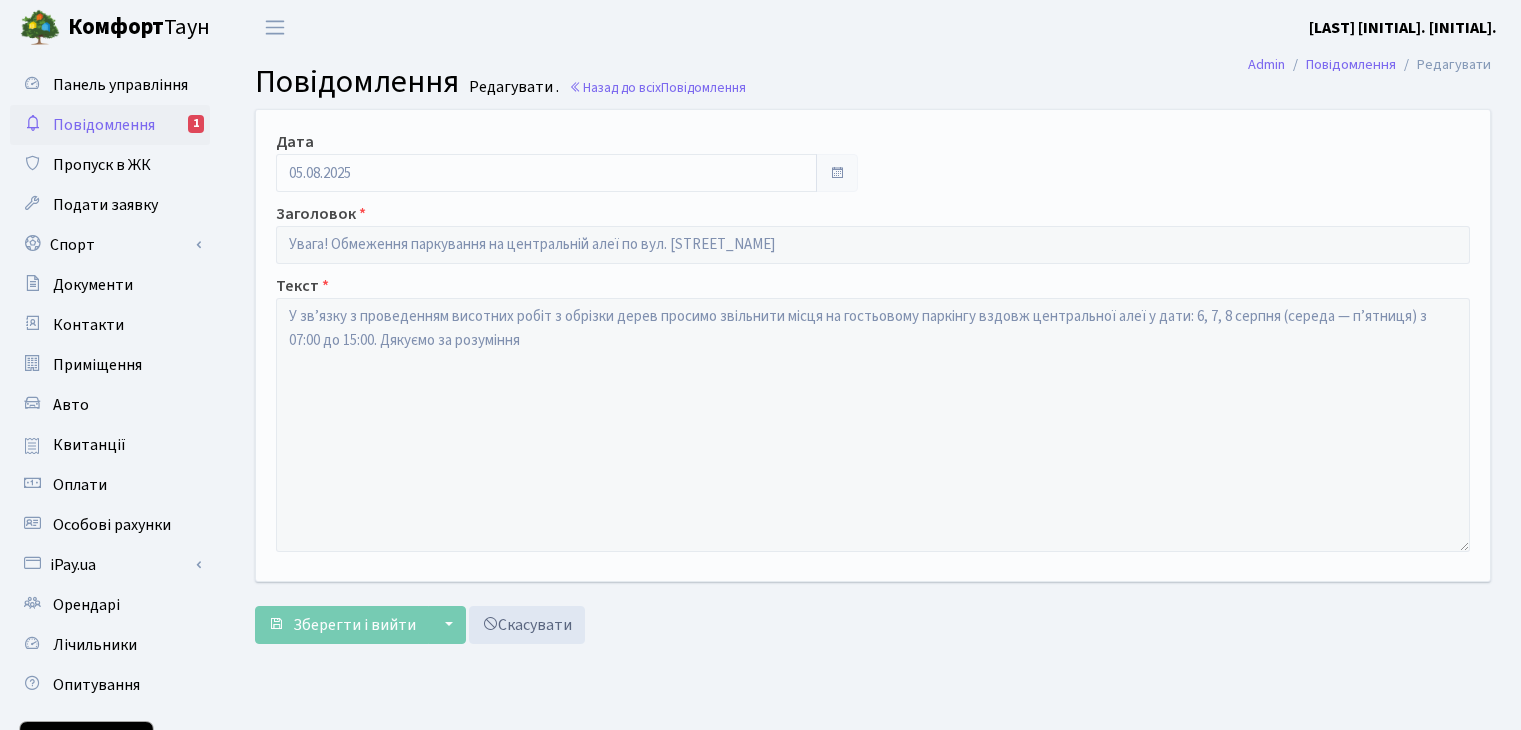 scroll, scrollTop: 0, scrollLeft: 0, axis: both 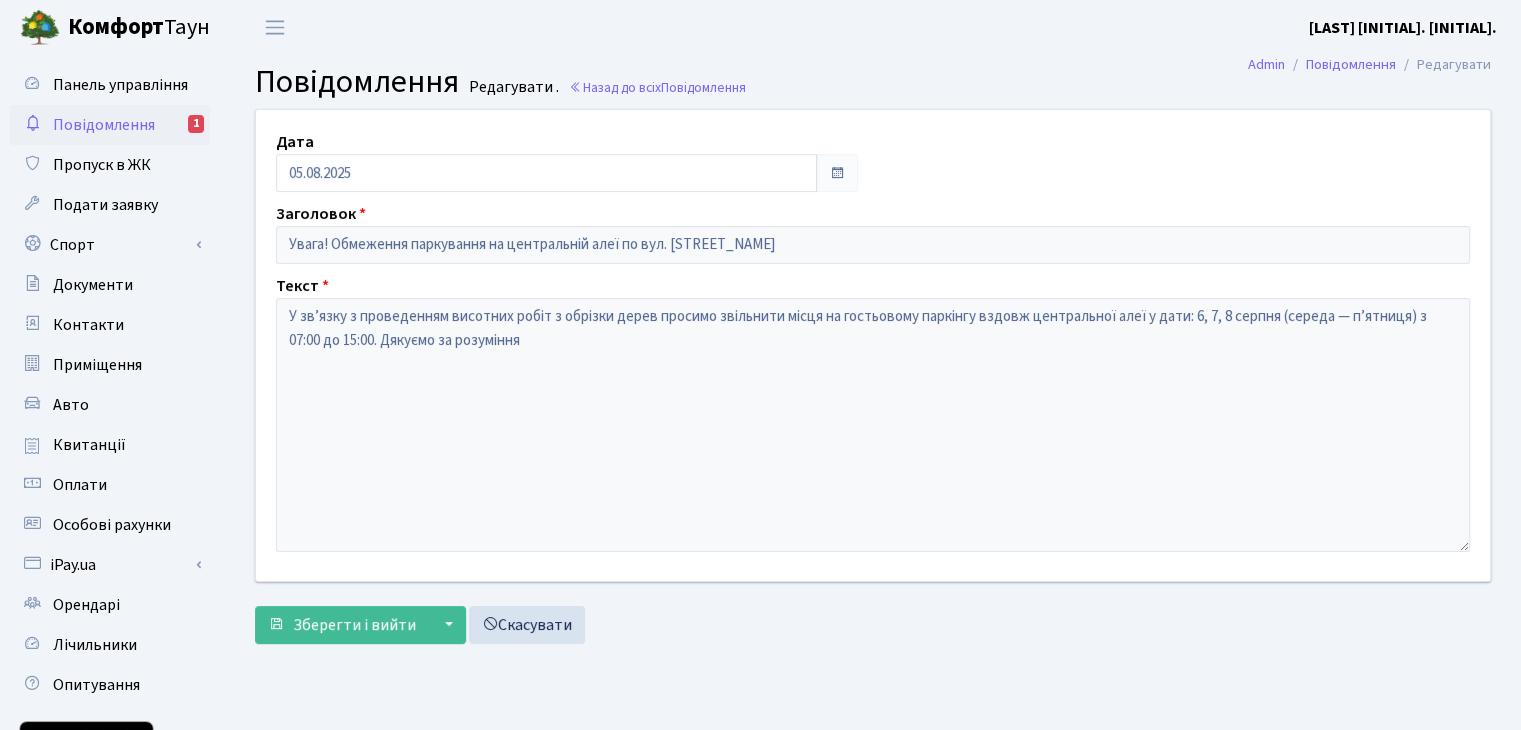 click on "Повідомлення" at bounding box center (104, 125) 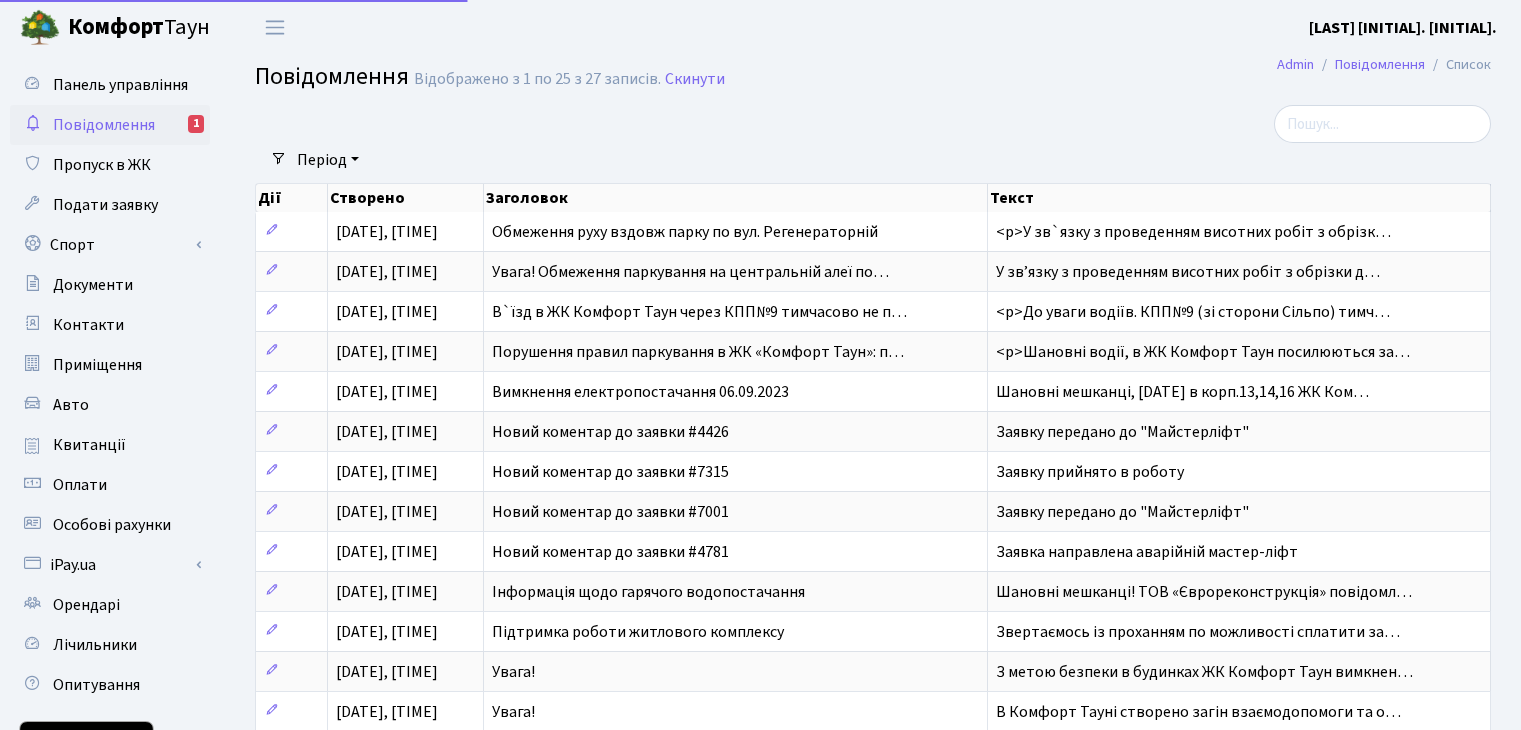 select on "25" 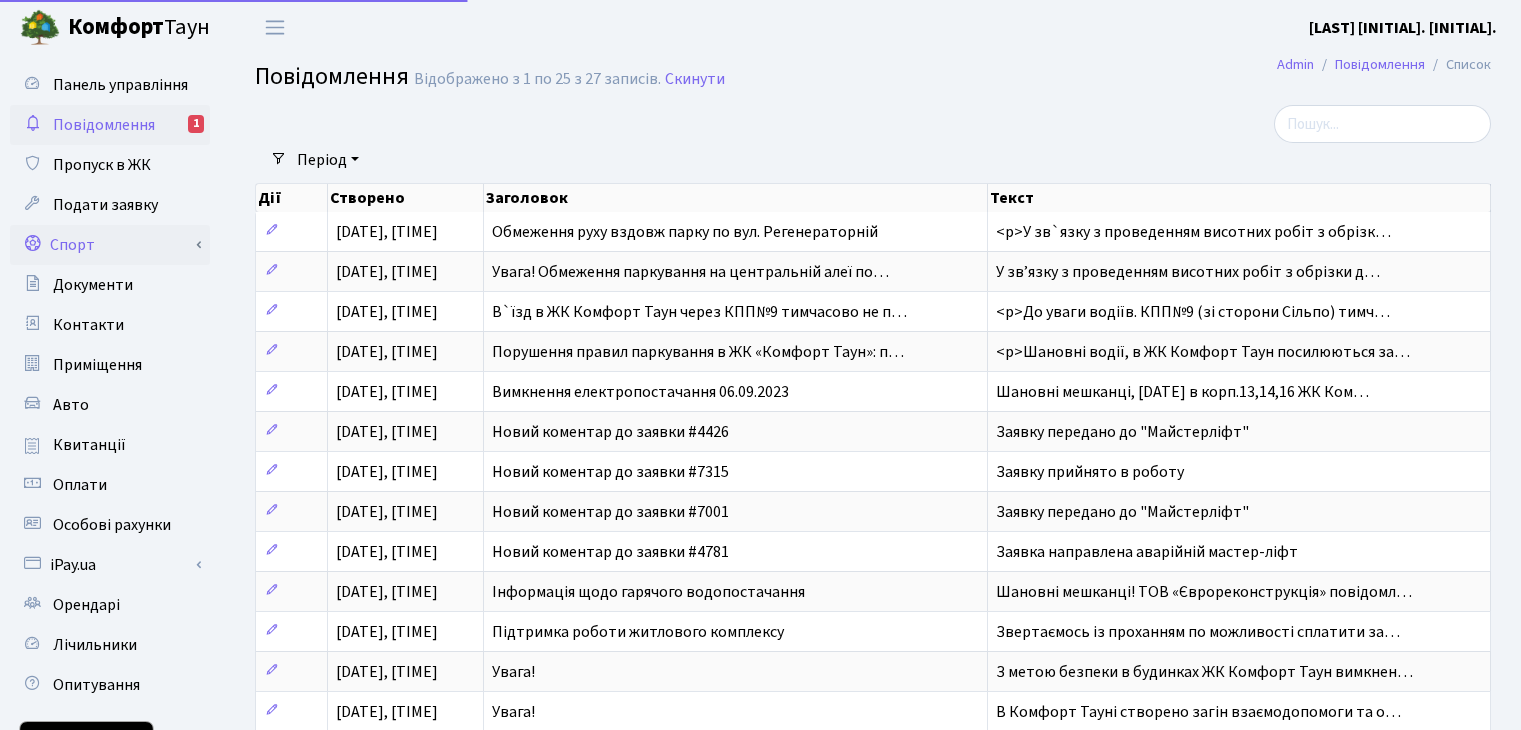 scroll, scrollTop: 0, scrollLeft: 0, axis: both 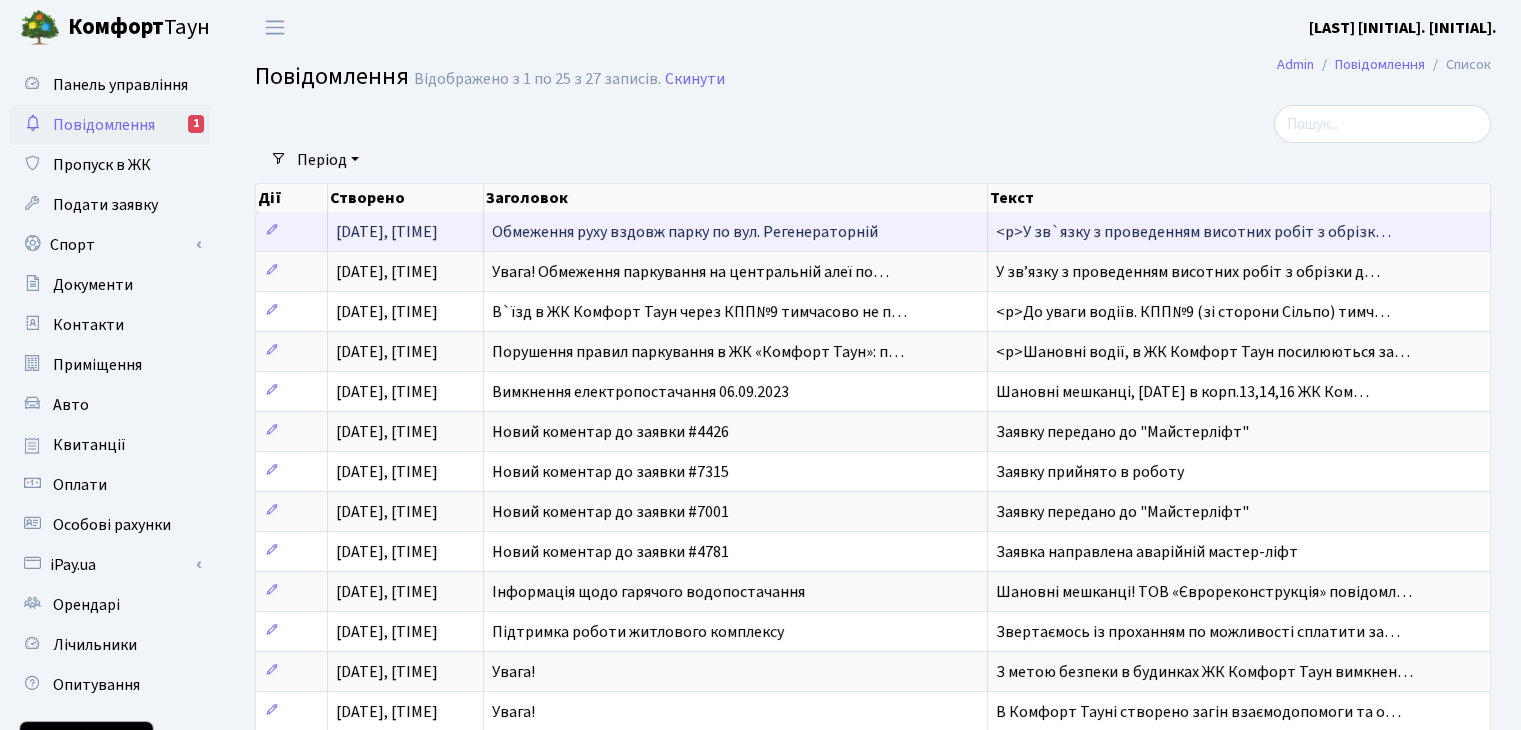 click on "Обмеження руху вздовж парку по вул. Регенераторній" at bounding box center [685, 232] 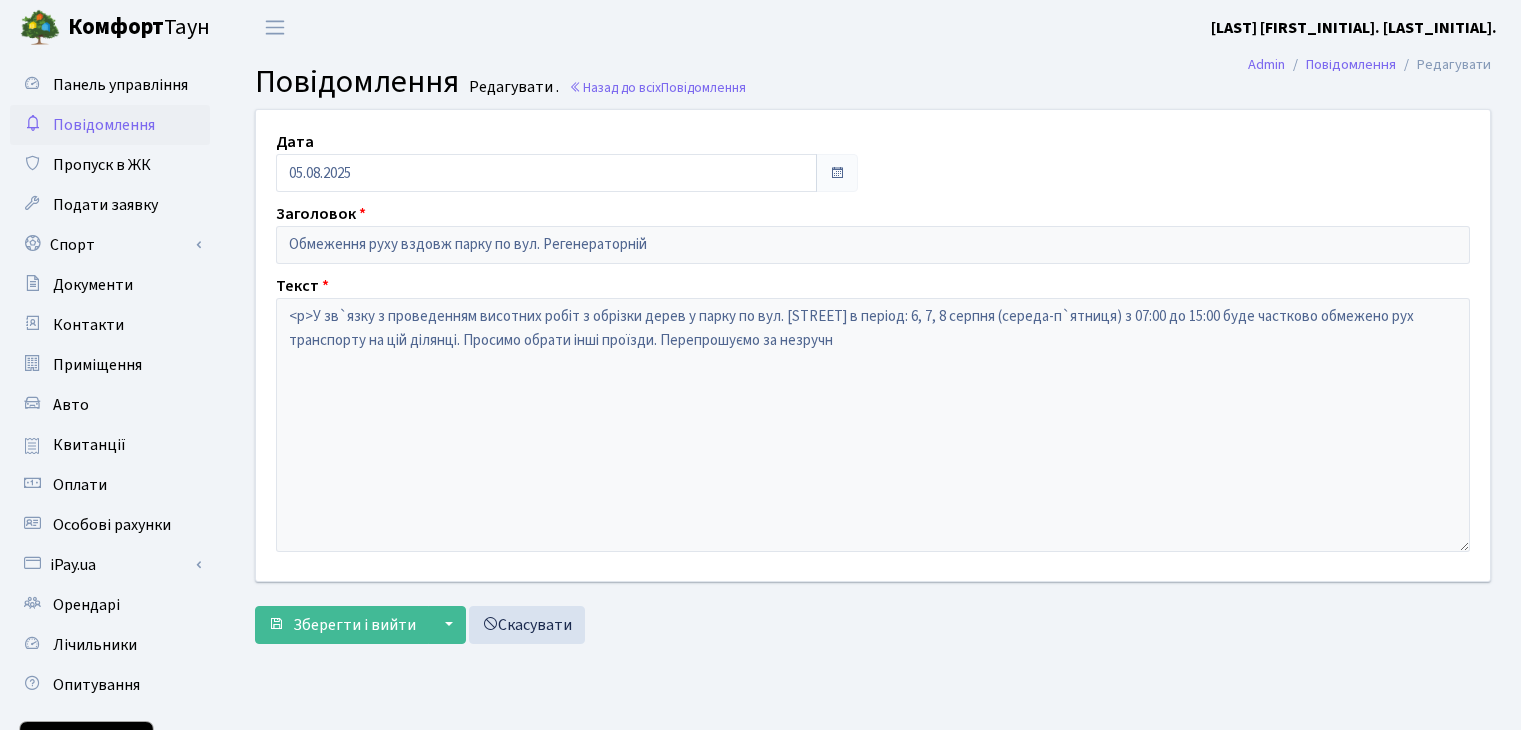 scroll, scrollTop: 0, scrollLeft: 0, axis: both 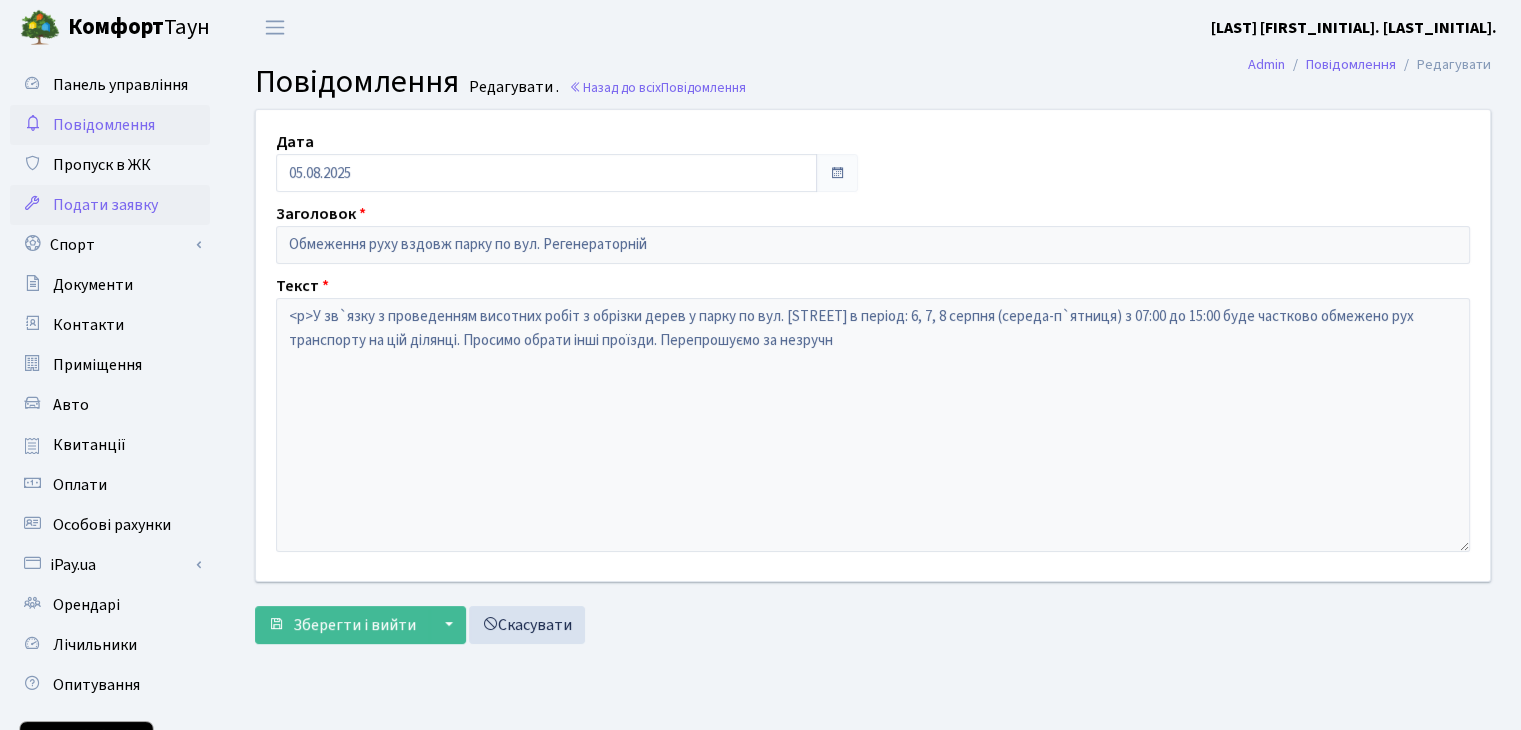 click on "Подати заявку" at bounding box center [105, 205] 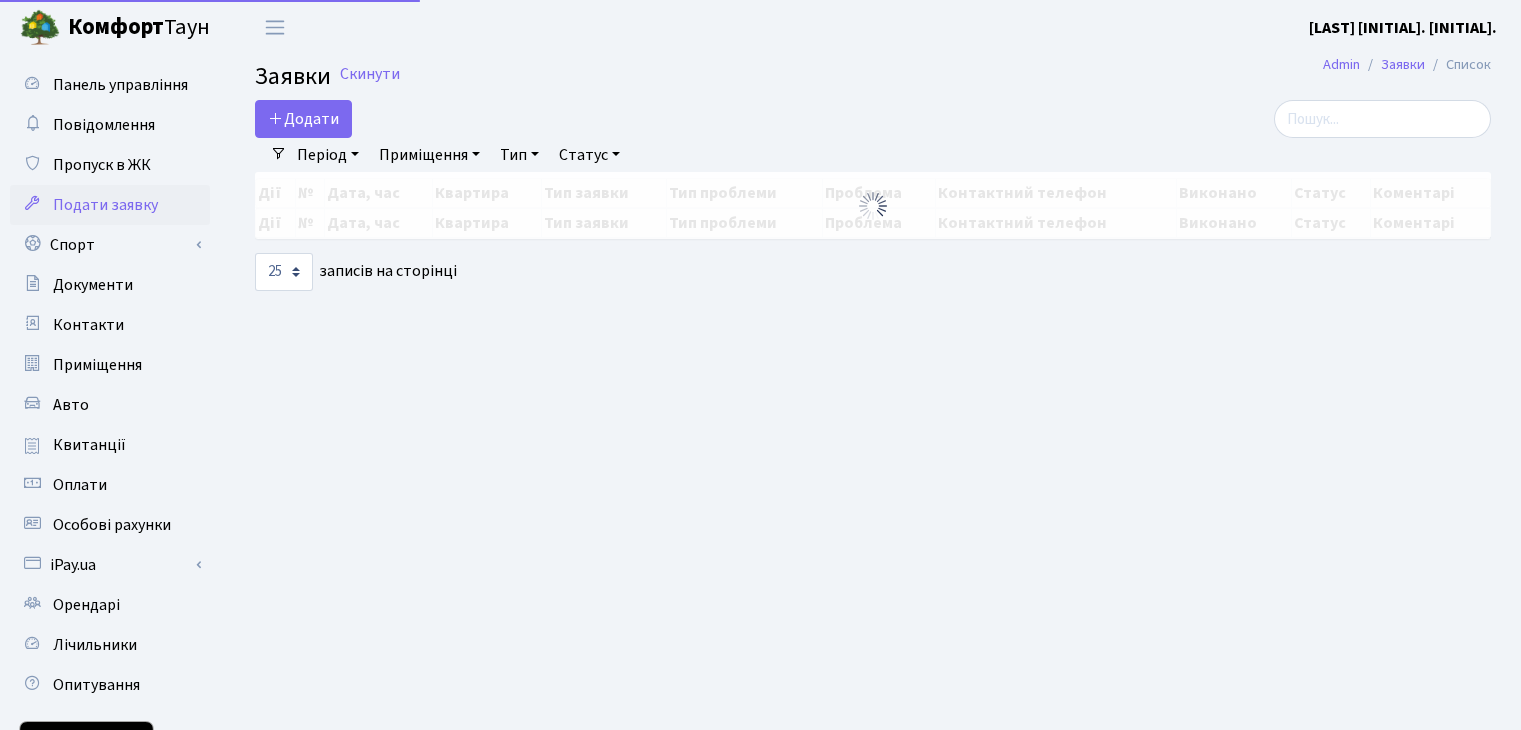 select on "25" 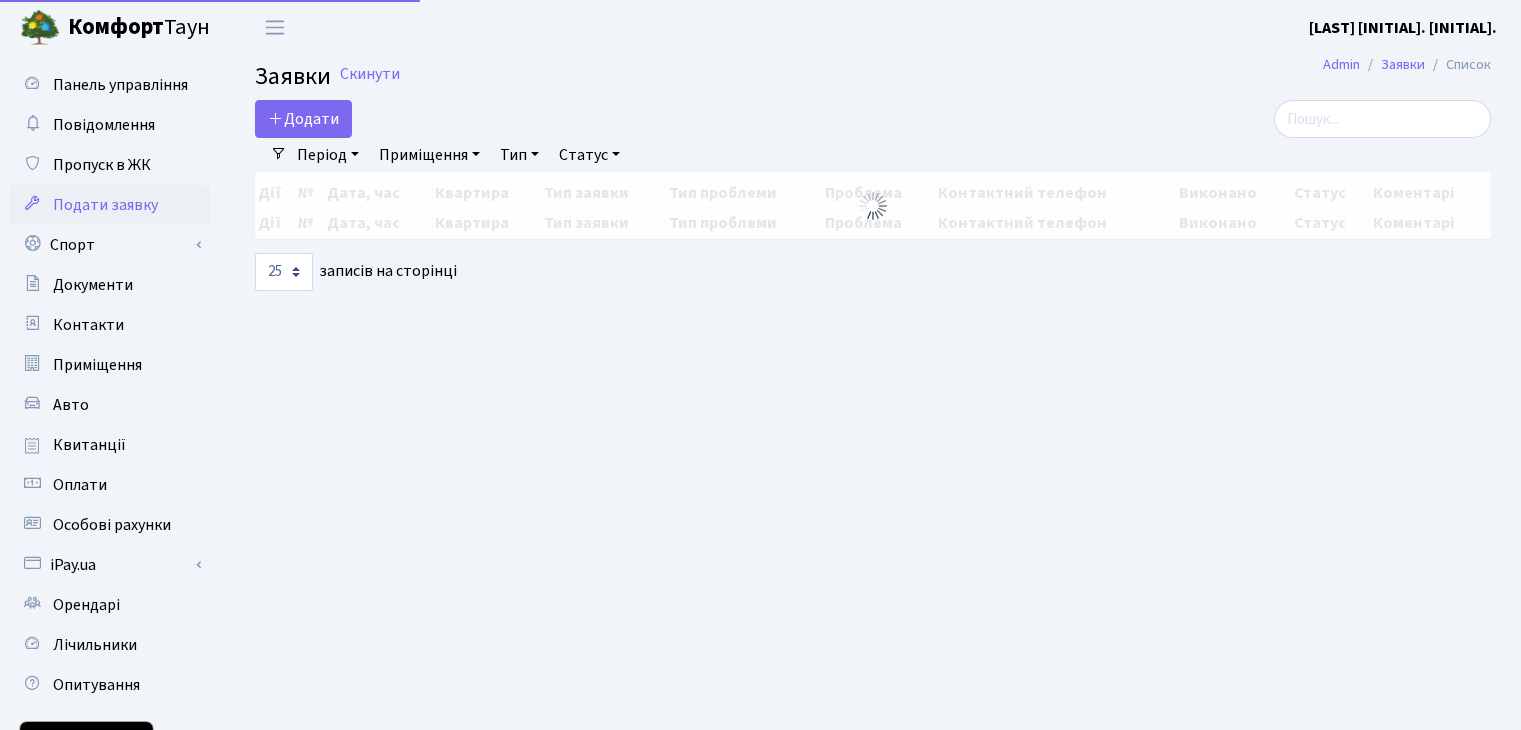 scroll, scrollTop: 0, scrollLeft: 0, axis: both 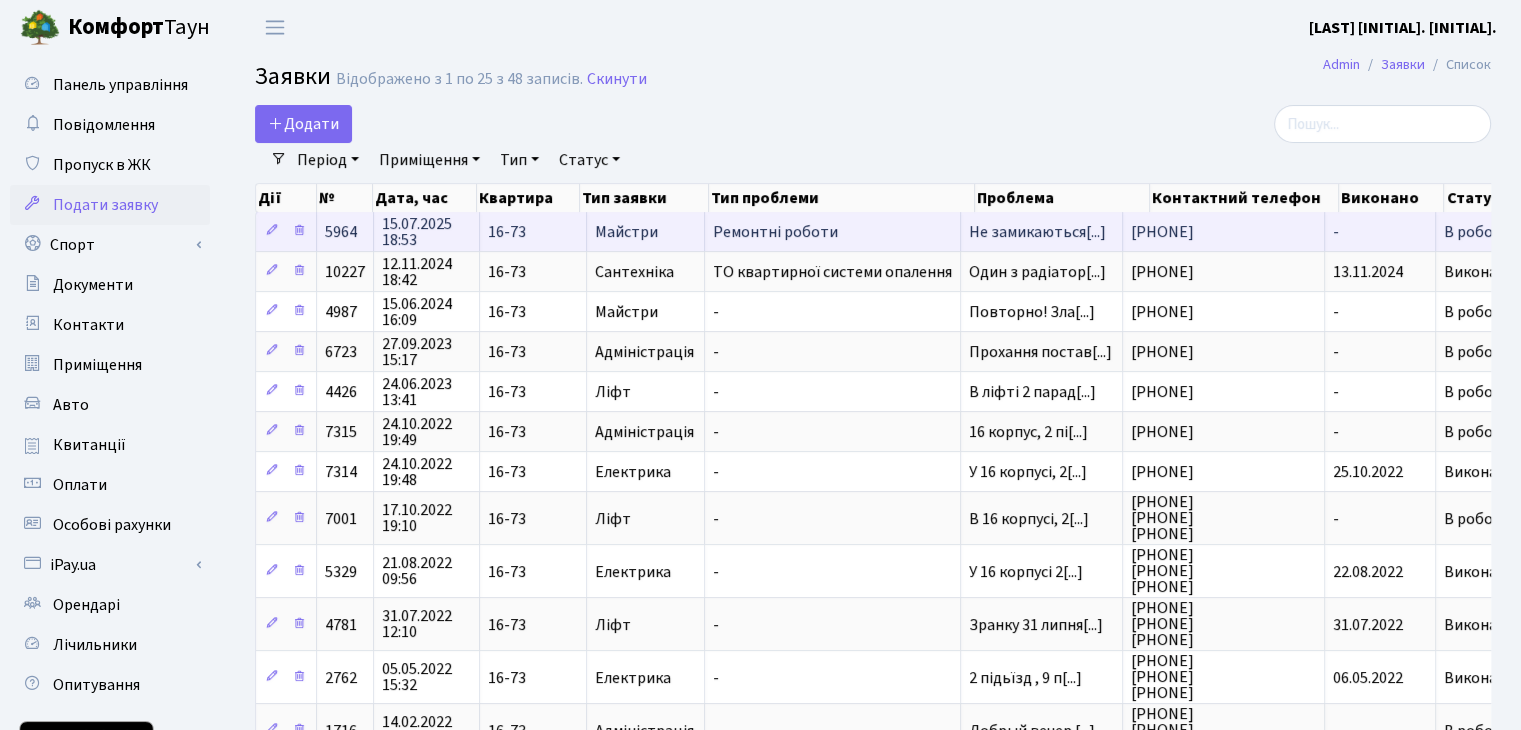click on "Ремонтні роботи" at bounding box center [832, 232] 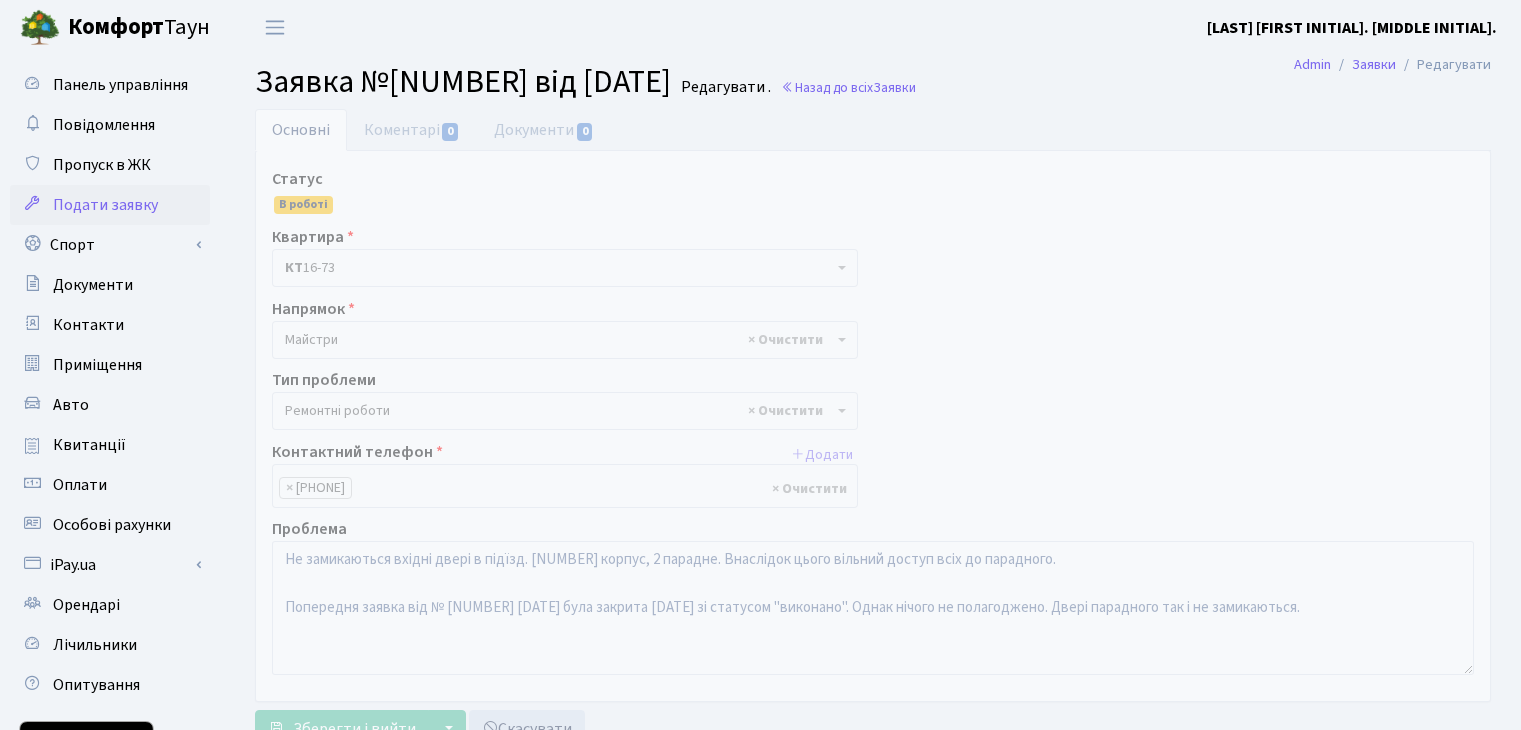 select on "62" 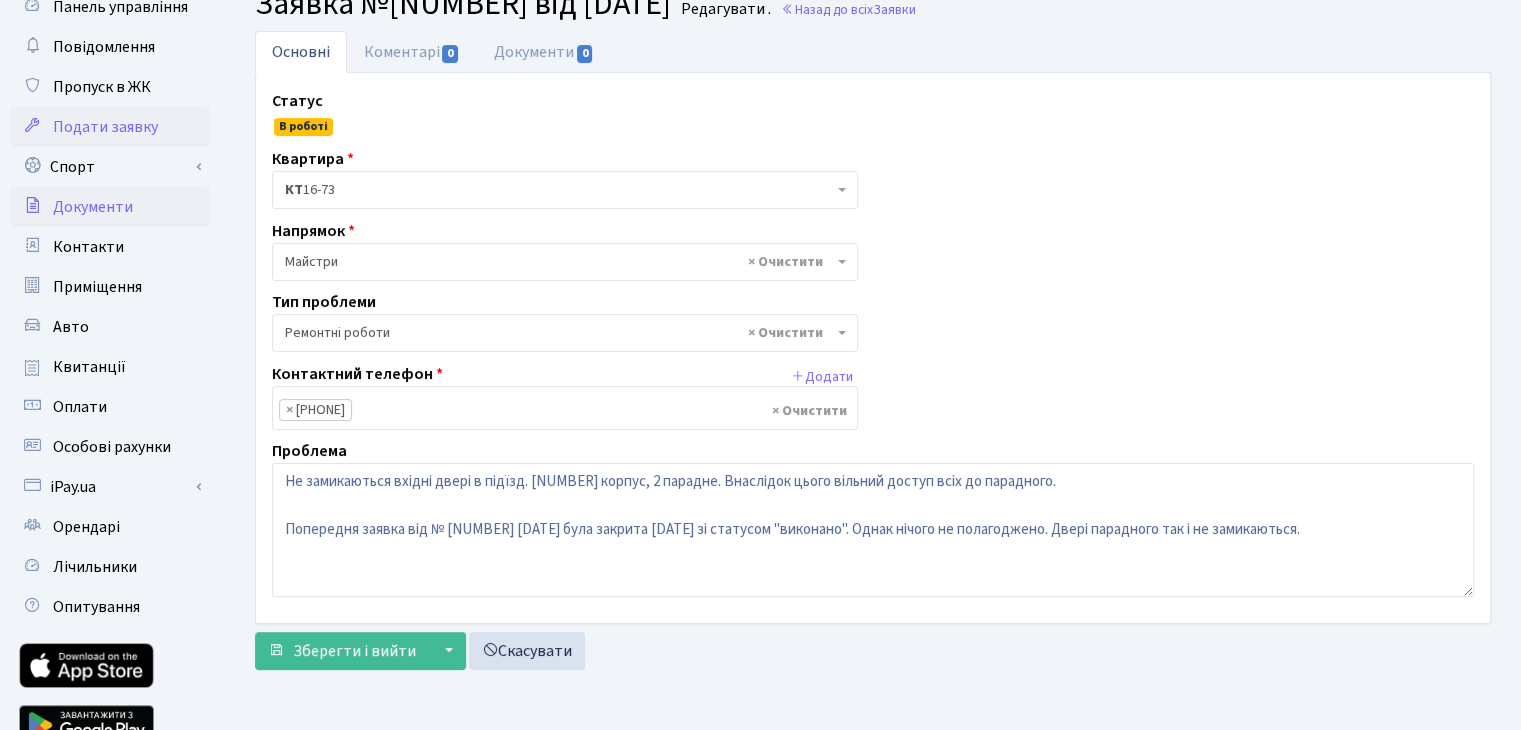 scroll, scrollTop: 0, scrollLeft: 0, axis: both 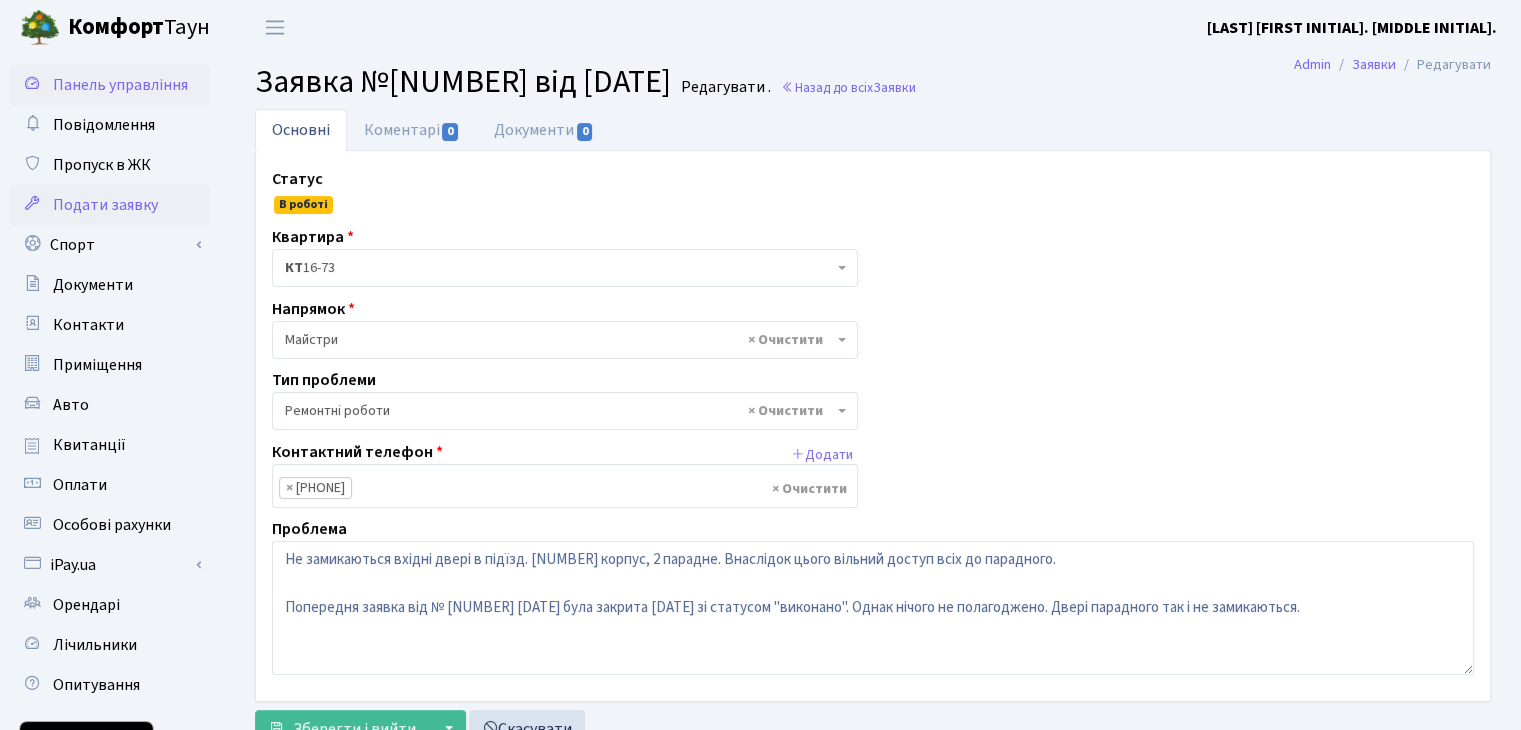 click on "Панель управління" at bounding box center (120, 85) 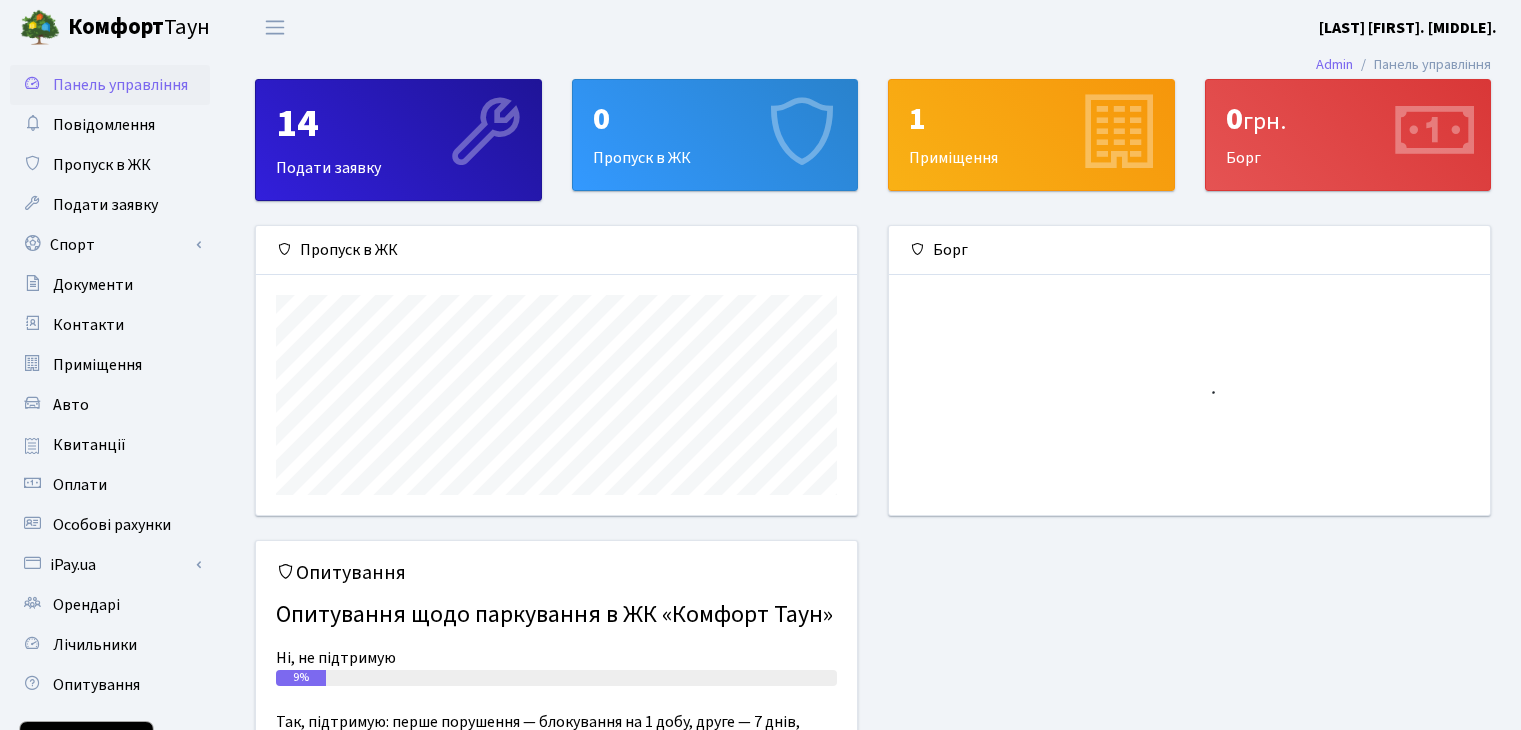 scroll, scrollTop: 0, scrollLeft: 0, axis: both 